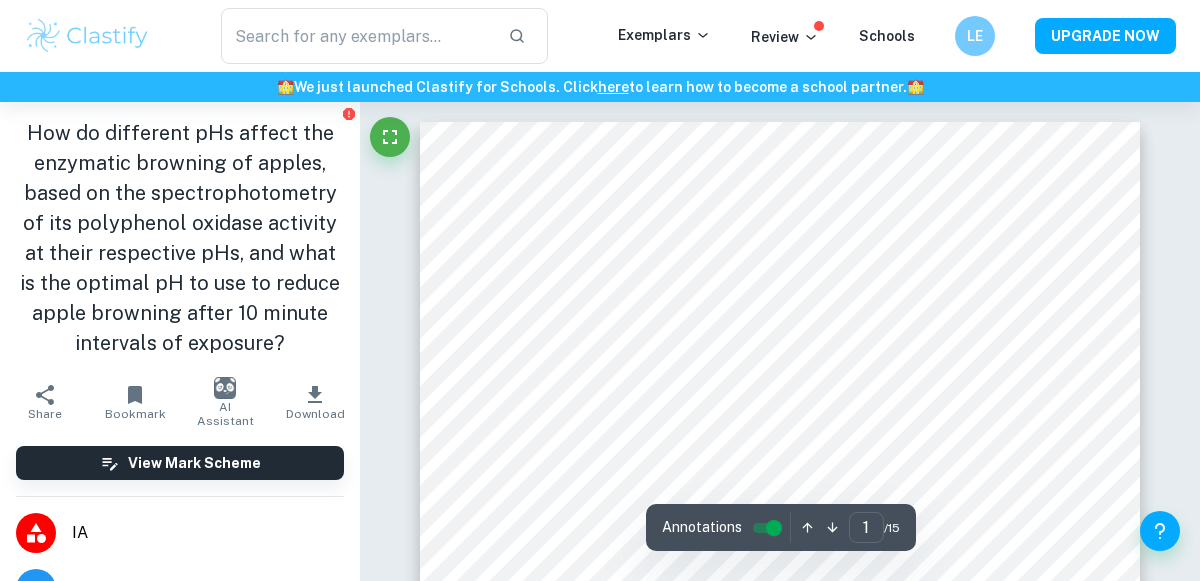scroll, scrollTop: 0, scrollLeft: 0, axis: both 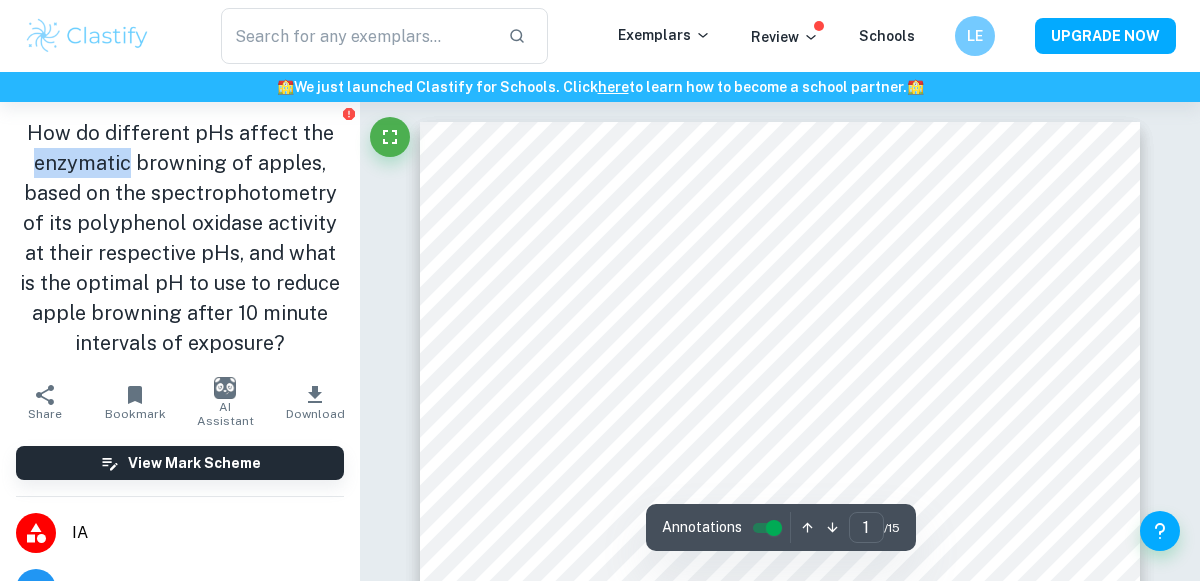 click on "How do different pHs affect the enzymatic browning of apples, based on the
spectrophotometry of its polyphenol oxidase activity at their respective pHs, and what is the
optimal pH to use to reduce apple browning after 10 minute intervals of exposure?" at bounding box center [180, 238] 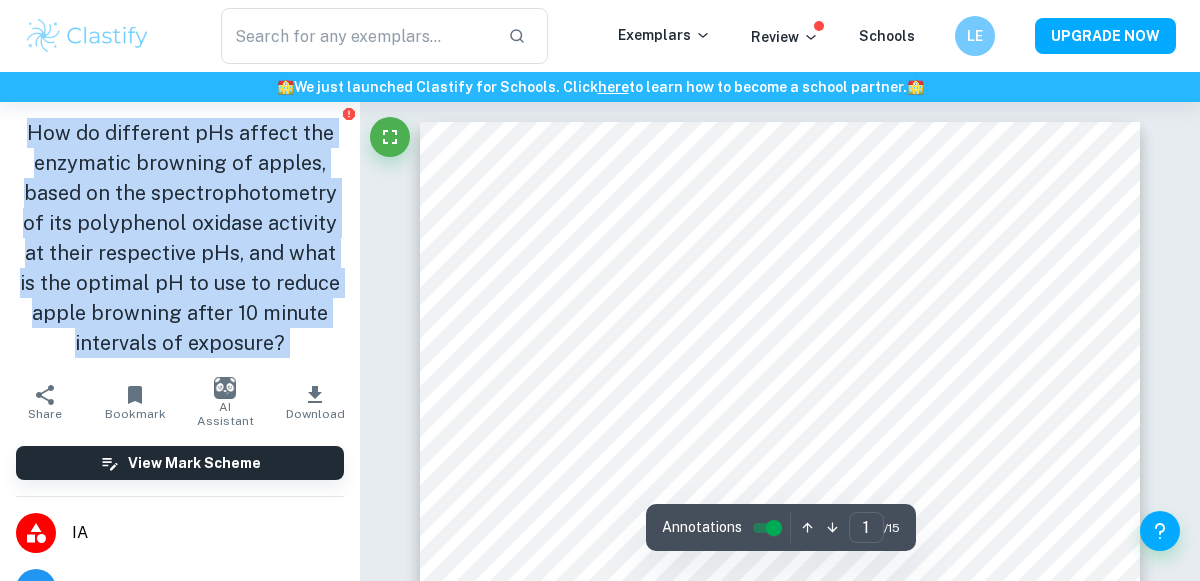 click on "How do different pHs affect the enzymatic browning of apples, based on the
spectrophotometry of its polyphenol oxidase activity at their respective pHs, and what is the
optimal pH to use to reduce apple browning after 10 minute intervals of exposure?" at bounding box center (180, 238) 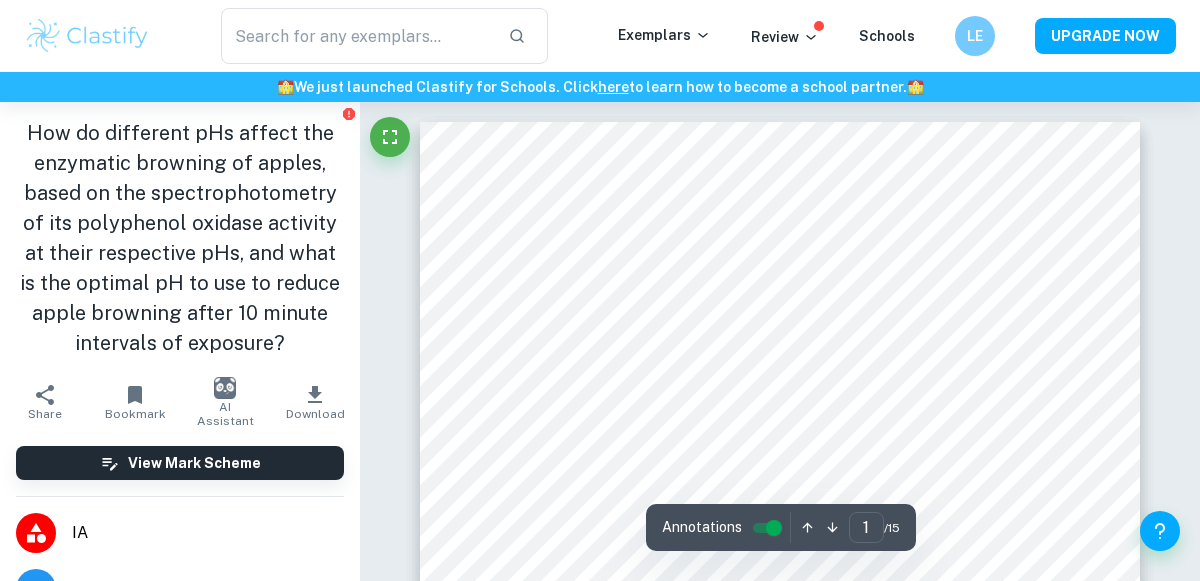 click on "How do different pHs affect the enzymatic browning of apples, based on the
spectrophotometry of its polyphenol oxidase activity at their respective pHs, and what is the
optimal pH to use to reduce apple browning after 10 minute intervals of exposure?" at bounding box center (180, 238) 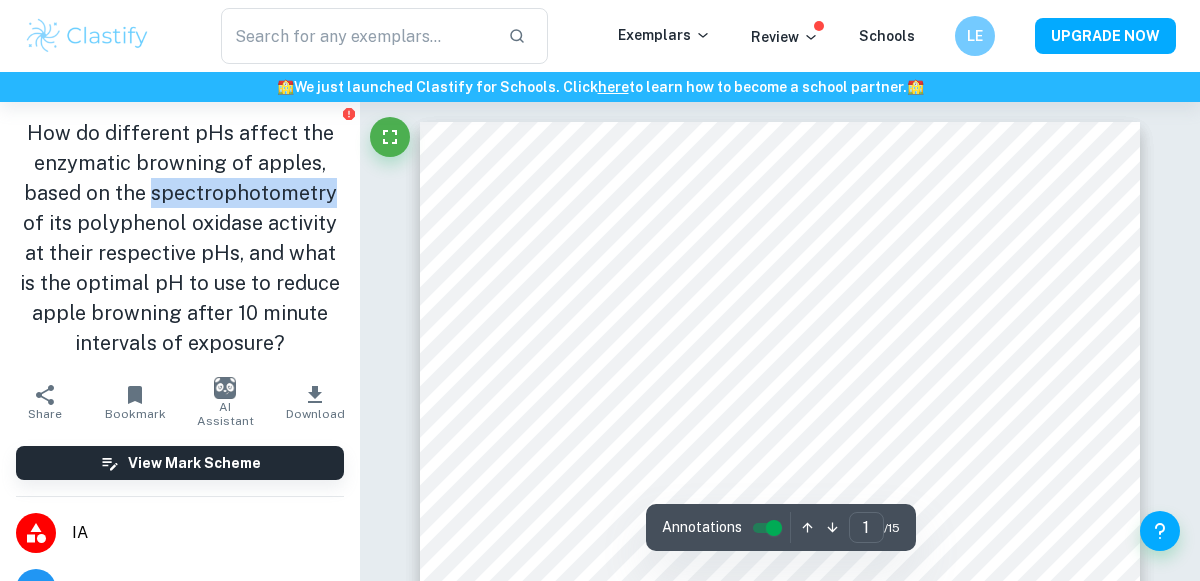 click on "How do different pHs affect the enzymatic browning of apples, based on the
spectrophotometry of its polyphenol oxidase activity at their respective pHs, and what is the
optimal pH to use to reduce apple browning after 10 minute intervals of exposure?" at bounding box center (180, 238) 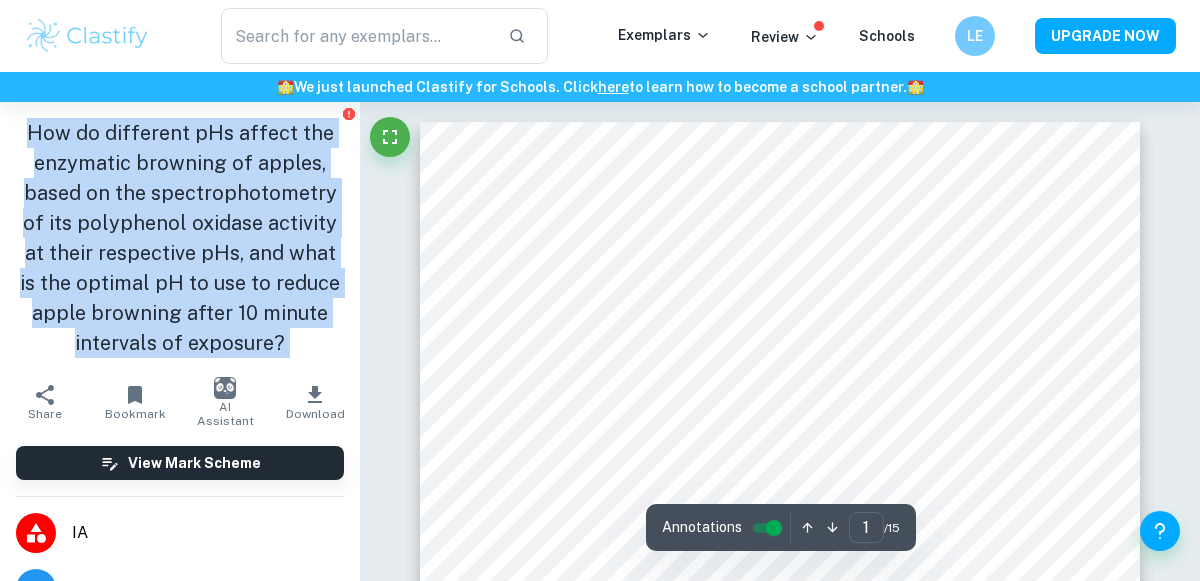 click on "How do different pHs affect the enzymatic browning of apples, based on the
spectrophotometry of its polyphenol oxidase activity at their respective pHs, and what is the
optimal pH to use to reduce apple browning after 10 minute intervals of exposure?" at bounding box center [180, 238] 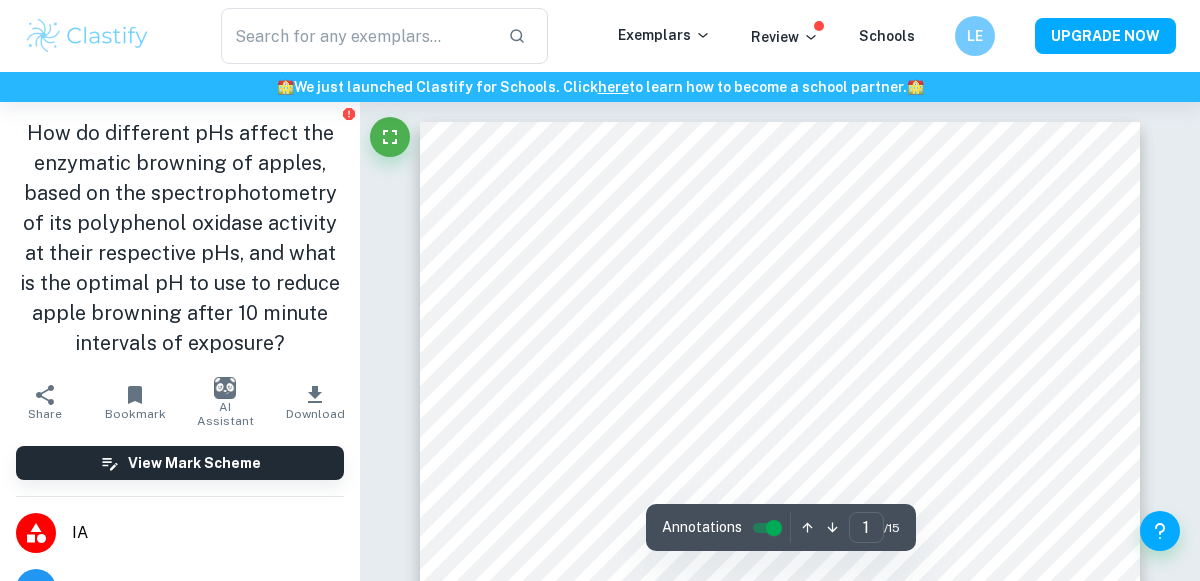 click on "How do different pHs affect the enzymatic browning of apples, based on the
spectrophotometry of its polyphenol oxidase activity at their respective pHs, and what is the
optimal pH to use to reduce apple browning after 10 minute intervals of exposure?" at bounding box center (180, 238) 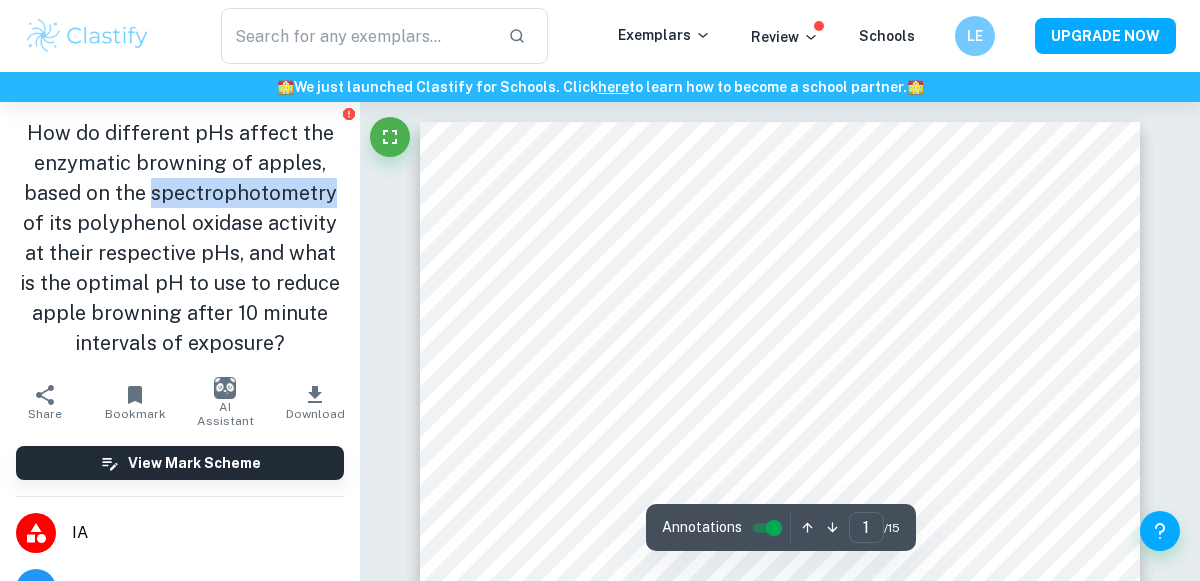 click on "How do different pHs affect the enzymatic browning of apples, based on the
spectrophotometry of its polyphenol oxidase activity at their respective pHs, and what is the
optimal pH to use to reduce apple browning after 10 minute intervals of exposure?" at bounding box center (180, 238) 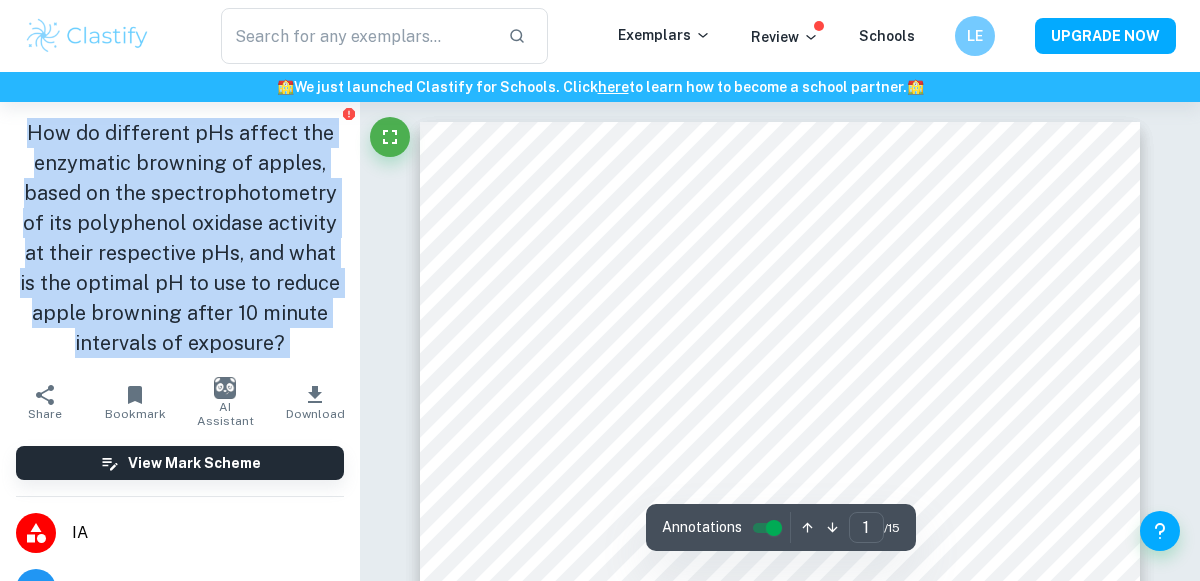 click on "How do different pHs affect the enzymatic browning of apples, based on the
spectrophotometry of its polyphenol oxidase activity at their respective pHs, and what is the
optimal pH to use to reduce apple browning after 10 minute intervals of exposure?" at bounding box center (180, 238) 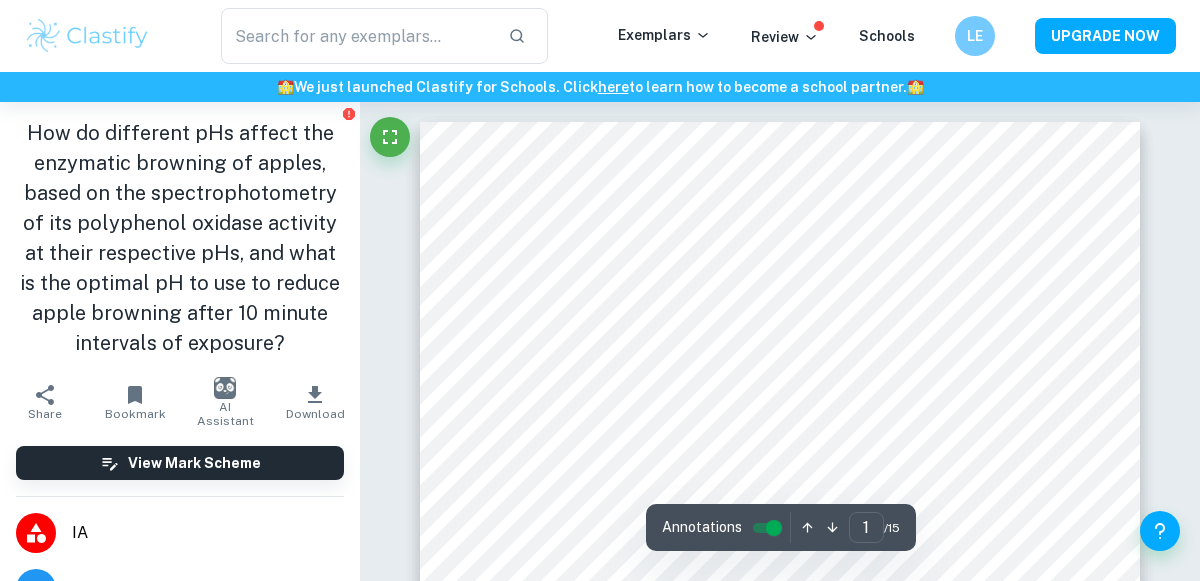click on "How do different pHs affect the enzymatic browning of apples, based on the
spectrophotometry of its polyphenol oxidase activity at their respective pHs, and what is the
optimal pH to use to reduce apple browning after 10 minute intervals of exposure?" at bounding box center (180, 238) 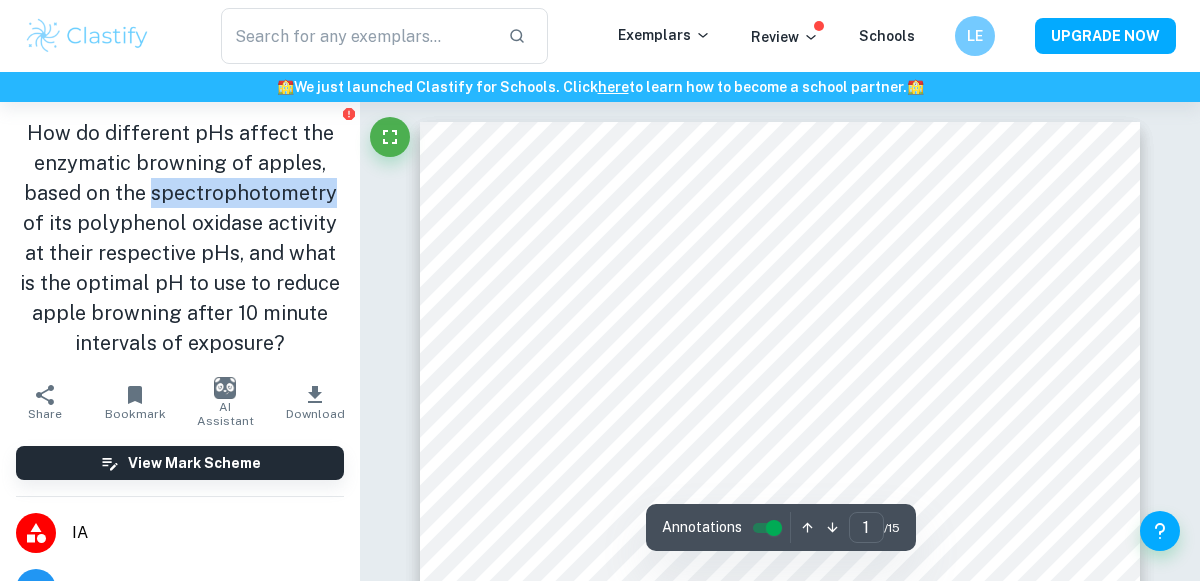 click on "How do different pHs affect the enzymatic browning of apples, based on the
spectrophotometry of its polyphenol oxidase activity at their respective pHs, and what is the
optimal pH to use to reduce apple browning after 10 minute intervals of exposure?" at bounding box center (180, 238) 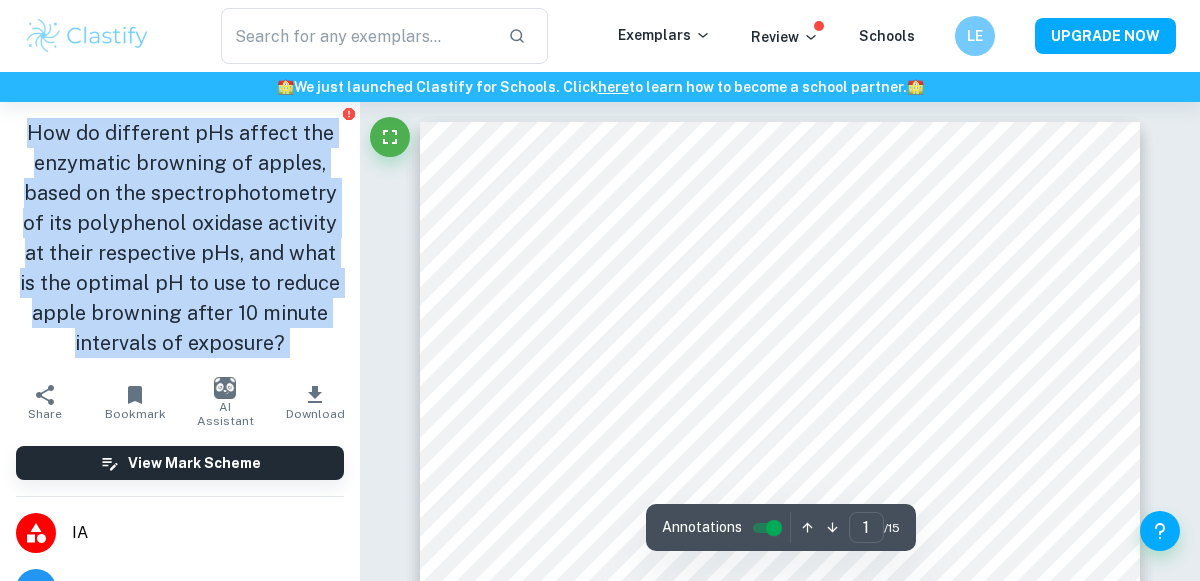click on "How do different pHs affect the enzymatic browning of apples, based on the
spectrophotometry of its polyphenol oxidase activity at their respective pHs, and what is the
optimal pH to use to reduce apple browning after 10 minute intervals of exposure?" at bounding box center (180, 238) 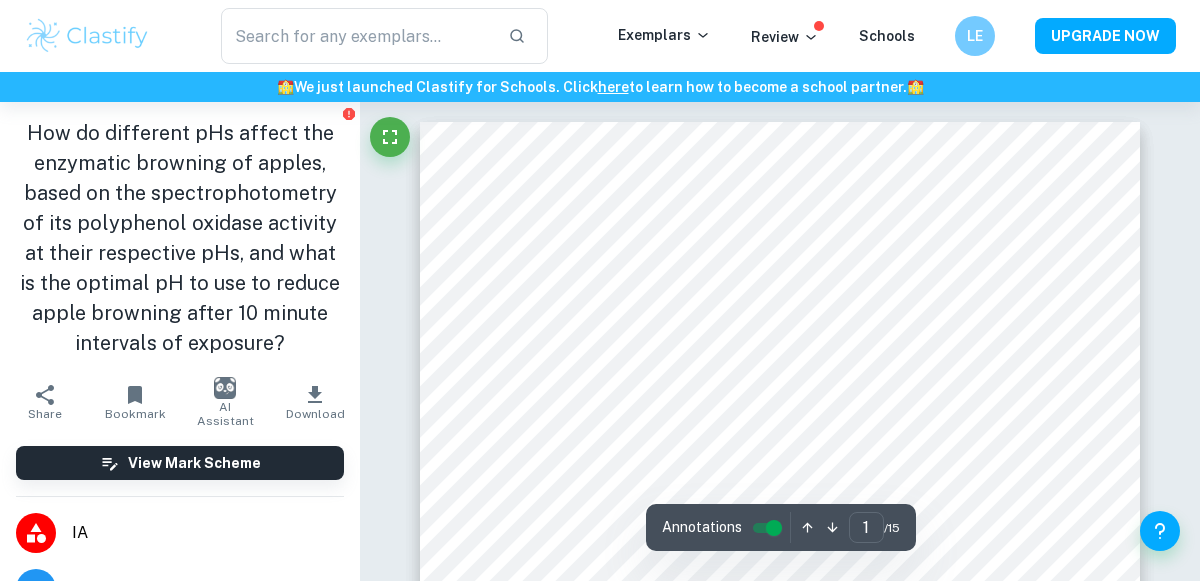 click on "How do different pHs affect the enzymatic browning of apples, based on the
spectrophotometry of its polyphenol oxidase activity at their respective pHs, and what is the
optimal pH to use to reduce apple browning after 10 minute intervals of exposure?" at bounding box center (180, 238) 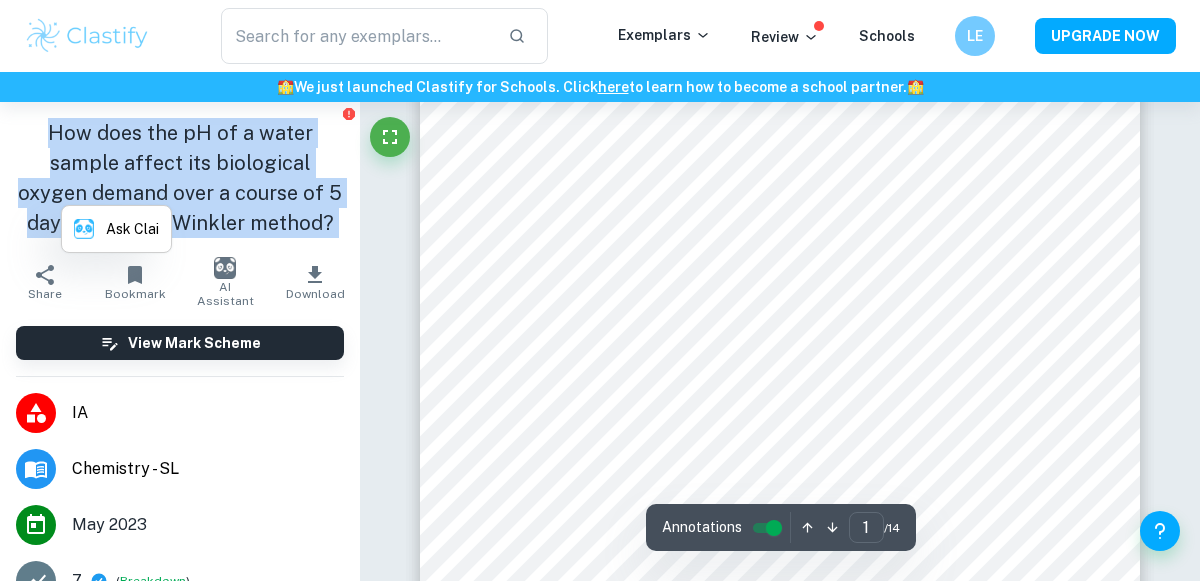 scroll, scrollTop: 119, scrollLeft: 0, axis: vertical 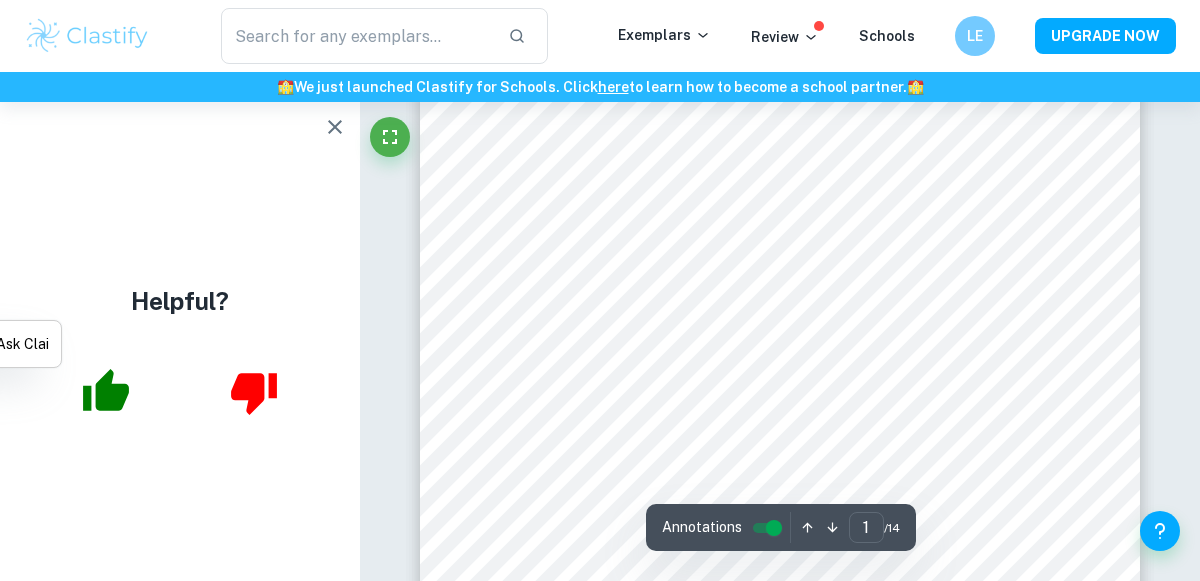 click 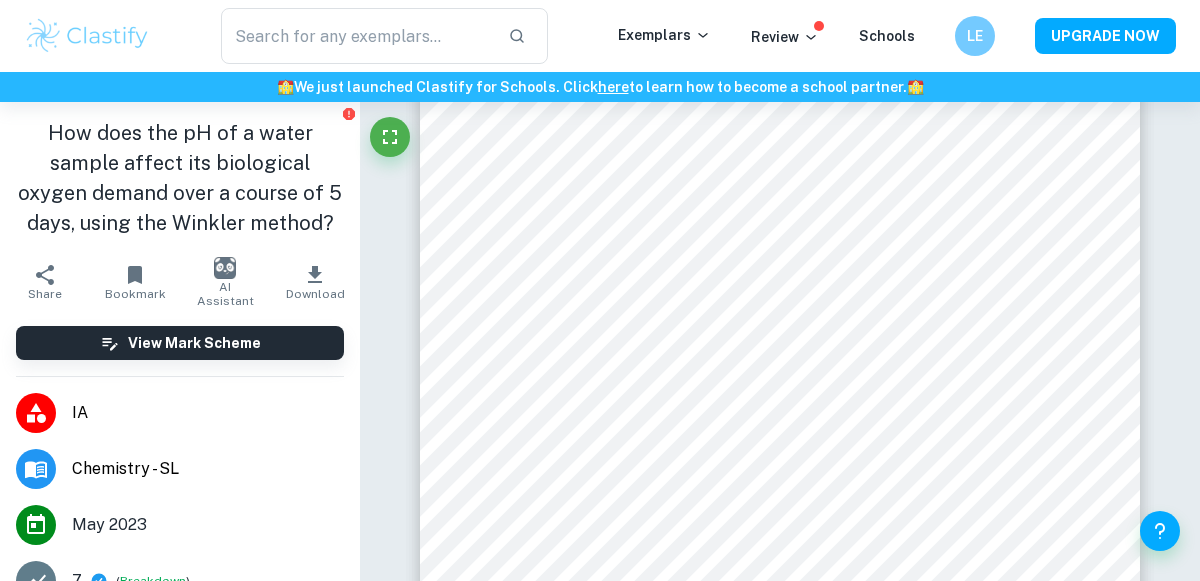 click on "How does the pH of a water sample affect its biological oxygen demand over a course of 5 days, using the Winkler method?" at bounding box center (180, 178) 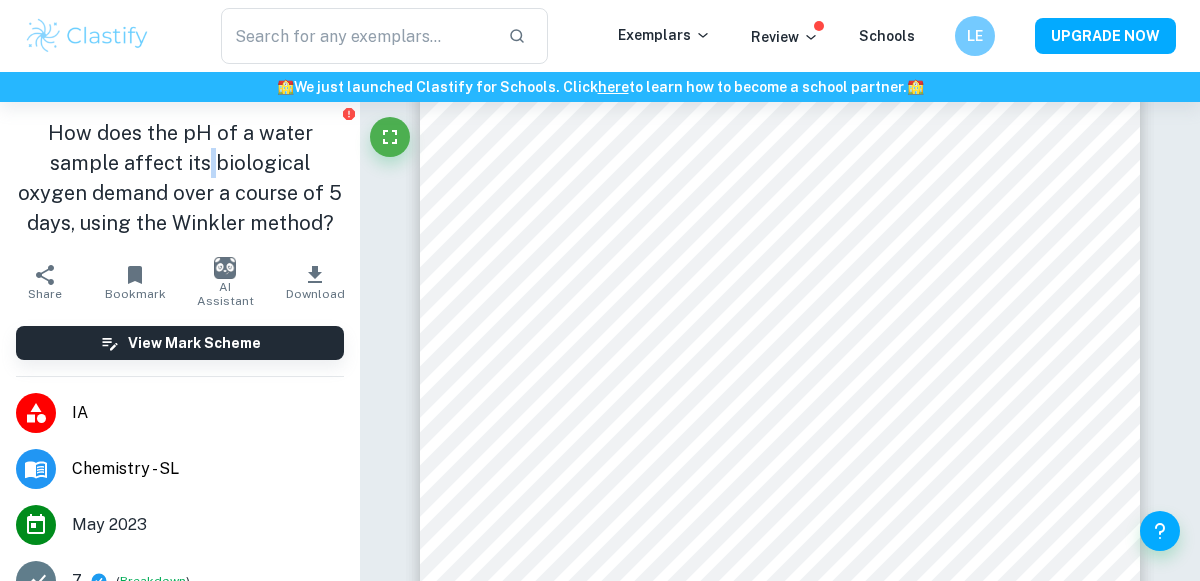 click on "How does the pH of a water sample affect its biological oxygen demand over a course of 5 days, using the Winkler method?" at bounding box center [180, 178] 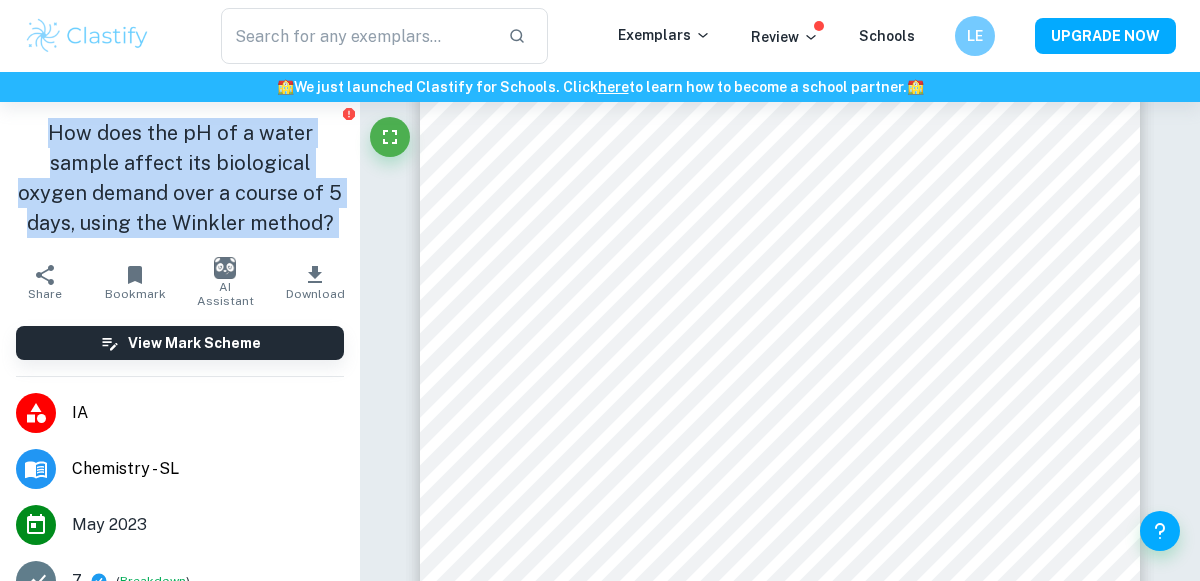 click on "How does the pH of a water sample affect its biological oxygen demand over a course of 5 days, using the Winkler method?" at bounding box center (180, 178) 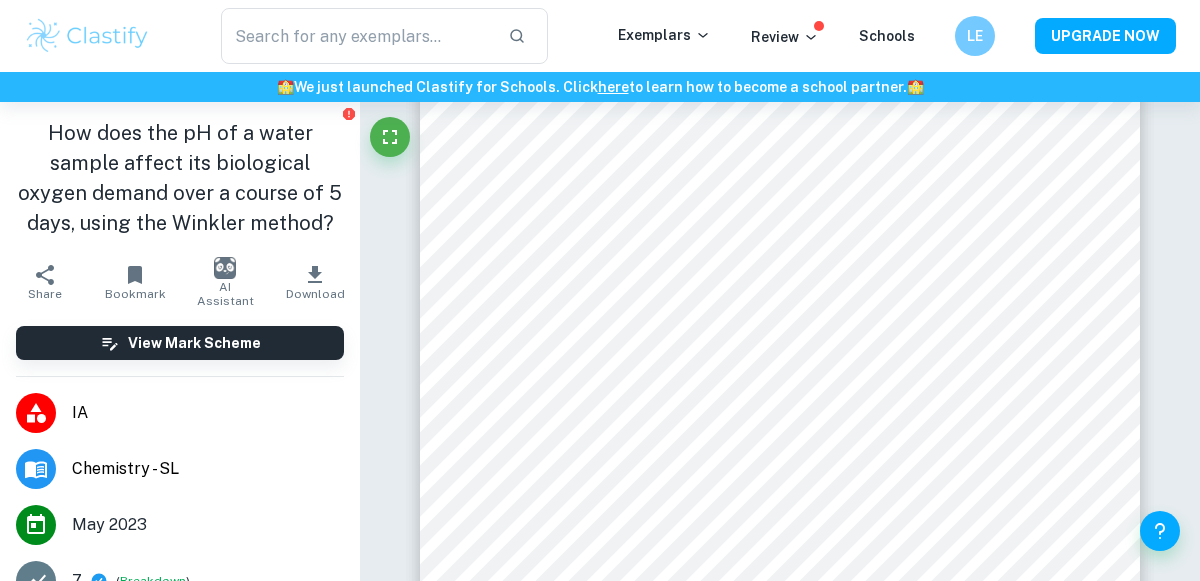 click on "How does the pH of a water sample affect its biological oxygen demand over a course of 5 days, using the Winkler method?" at bounding box center [180, 178] 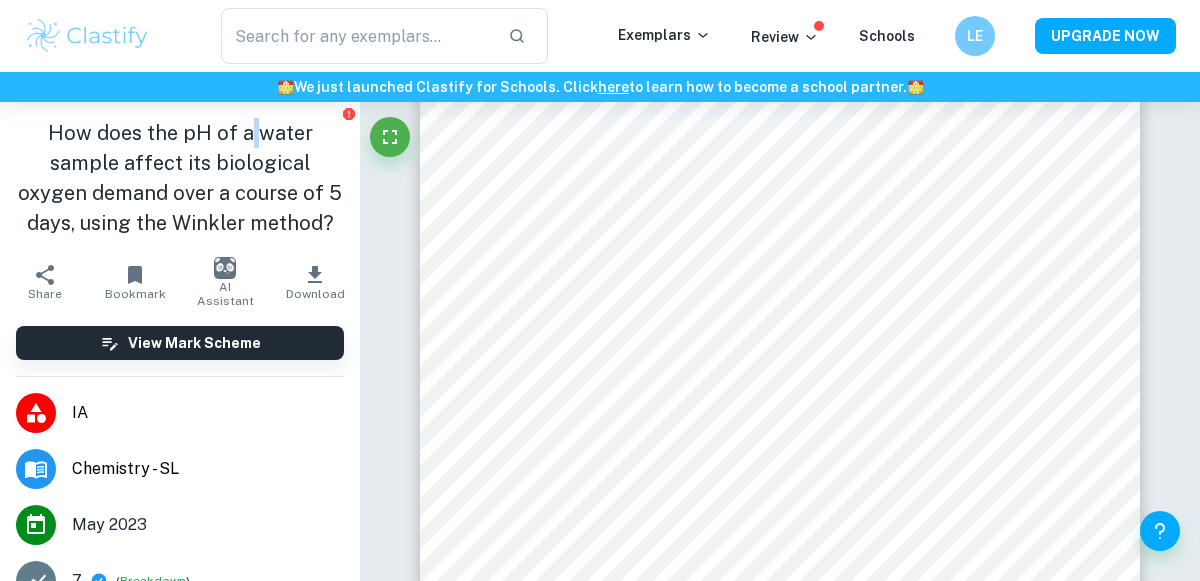 click on "How does the pH of a water sample affect its biological oxygen demand over a course of 5 days, using the Winkler method?" at bounding box center (180, 178) 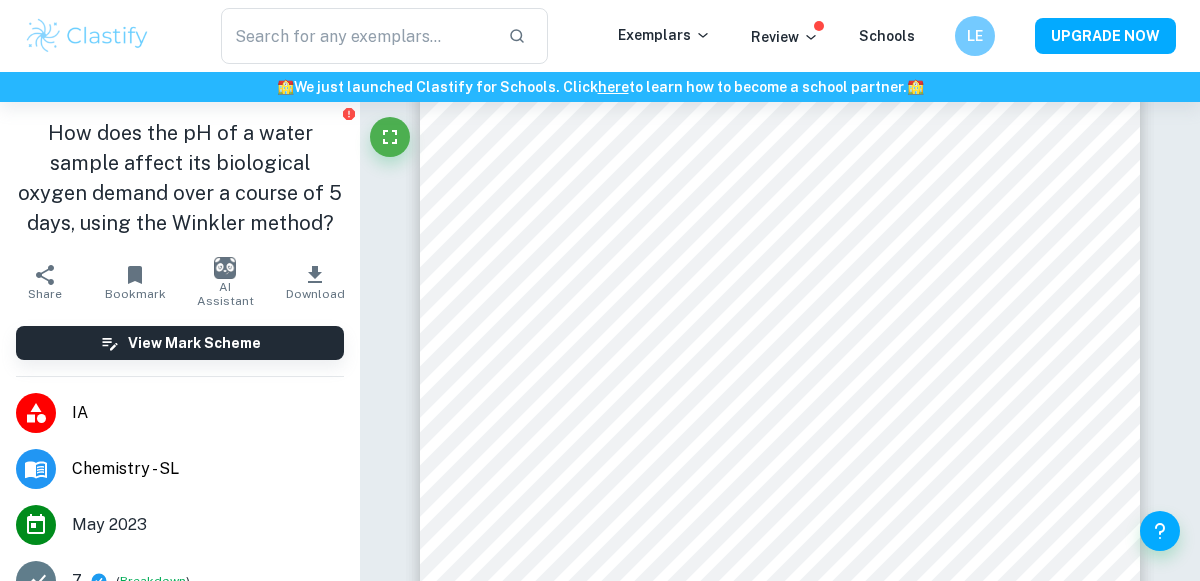 click on "How does the pH of a water sample affect its biological oxygen demand over a course of 5 days, using the Winkler method?" at bounding box center [180, 178] 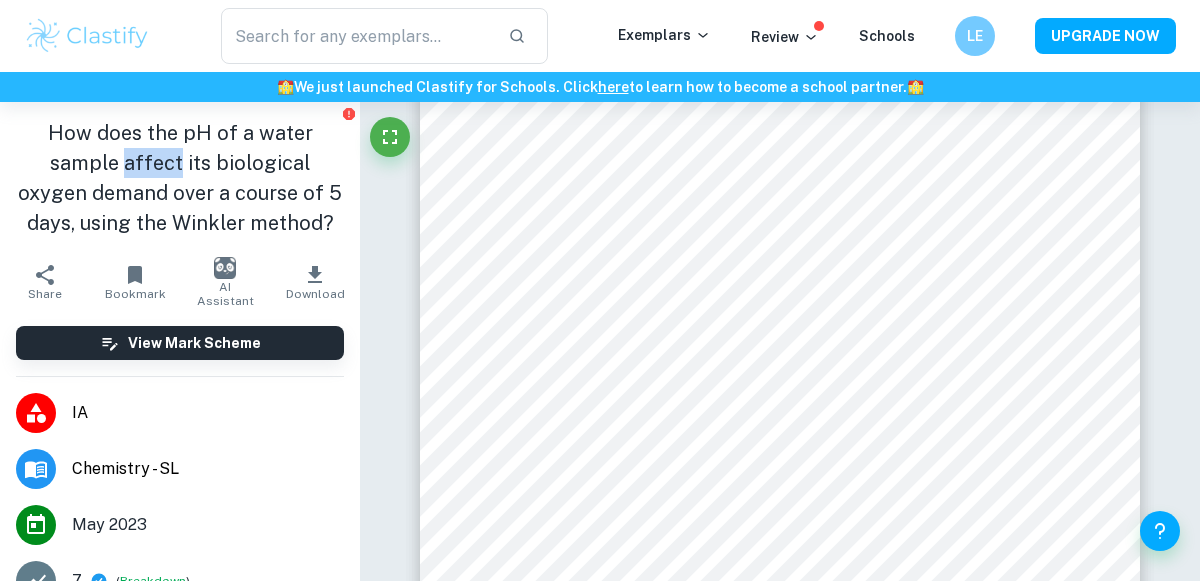 click on "How does the pH of a water sample affect its biological oxygen demand over a course of 5 days, using the Winkler method?" at bounding box center [180, 178] 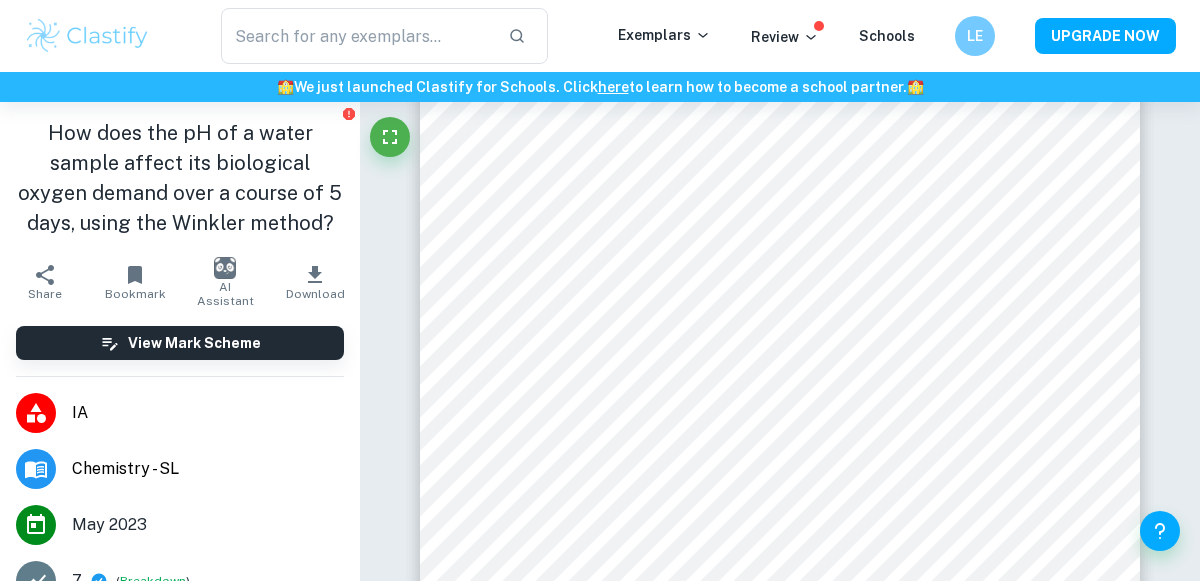 click on "How does the pH of a water sample affect its biological oxygen demand over a course of 5 days, using the Winkler method?" at bounding box center [180, 178] 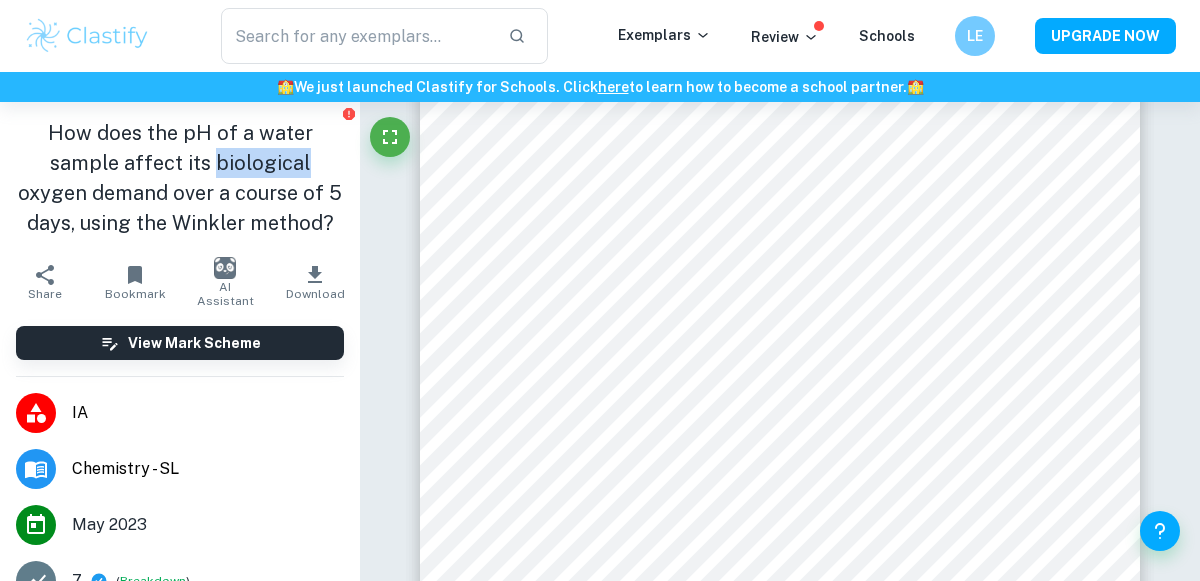 click on "How does the pH of a water sample affect its biological oxygen demand over a course of 5 days, using the Winkler method?" at bounding box center (180, 178) 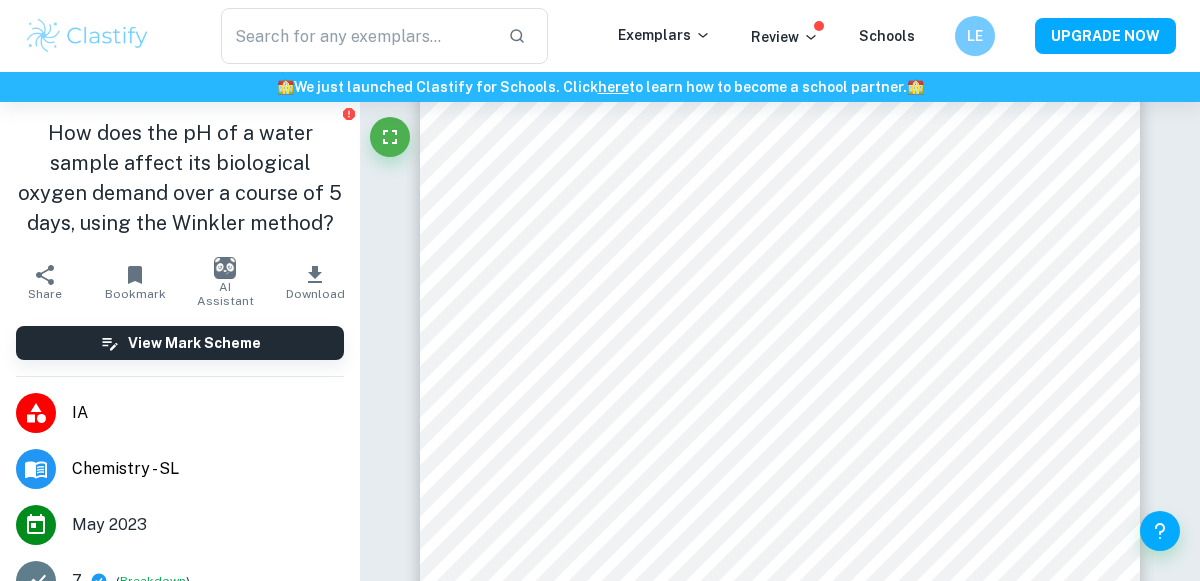 click on "How does the pH of a water sample affect its biological oxygen demand over a course of 5 days, using the Winkler method?" at bounding box center (180, 178) 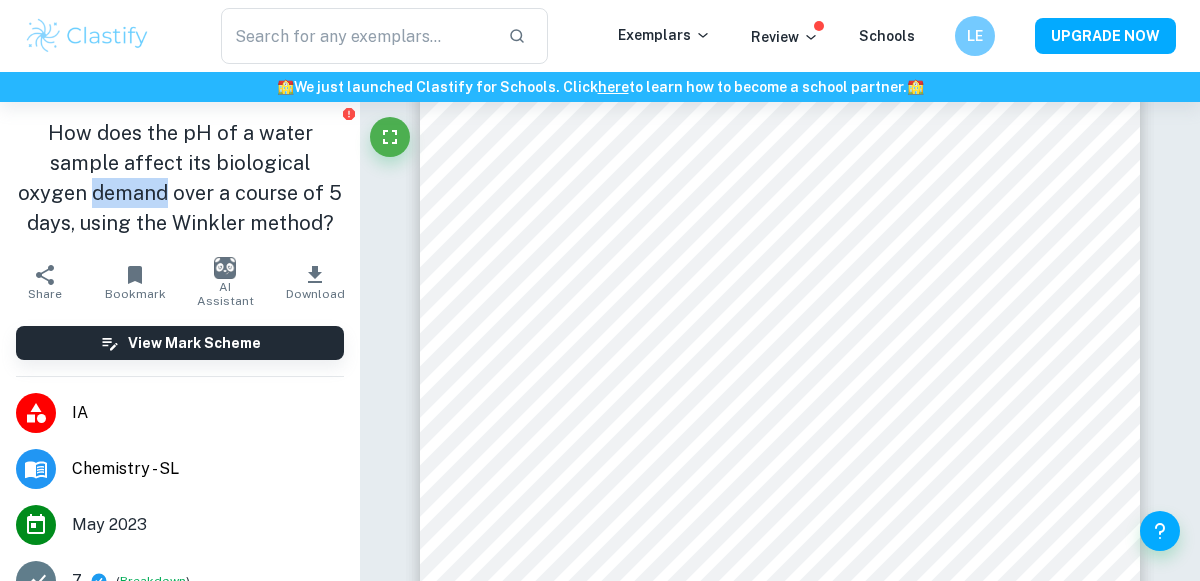 click on "How does the pH of a water sample affect its biological oxygen demand over a course of 5 days, using the Winkler method?" at bounding box center (180, 178) 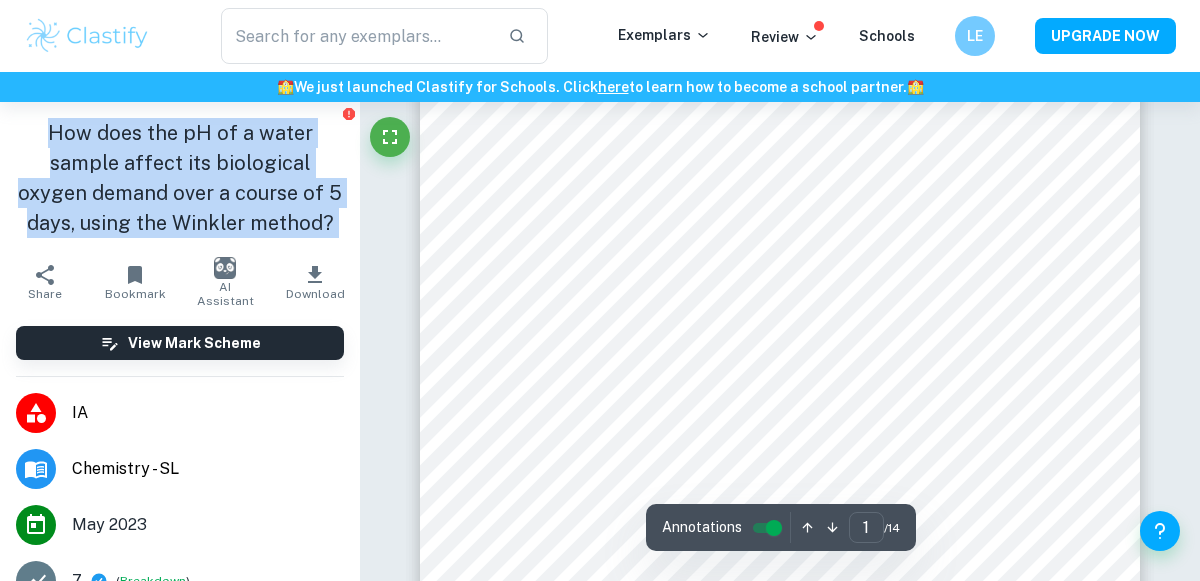 click on "How does the pH of a water sample affect its biological oxygen demand over a course of 5 days, using the Winkler method?" at bounding box center (180, 178) 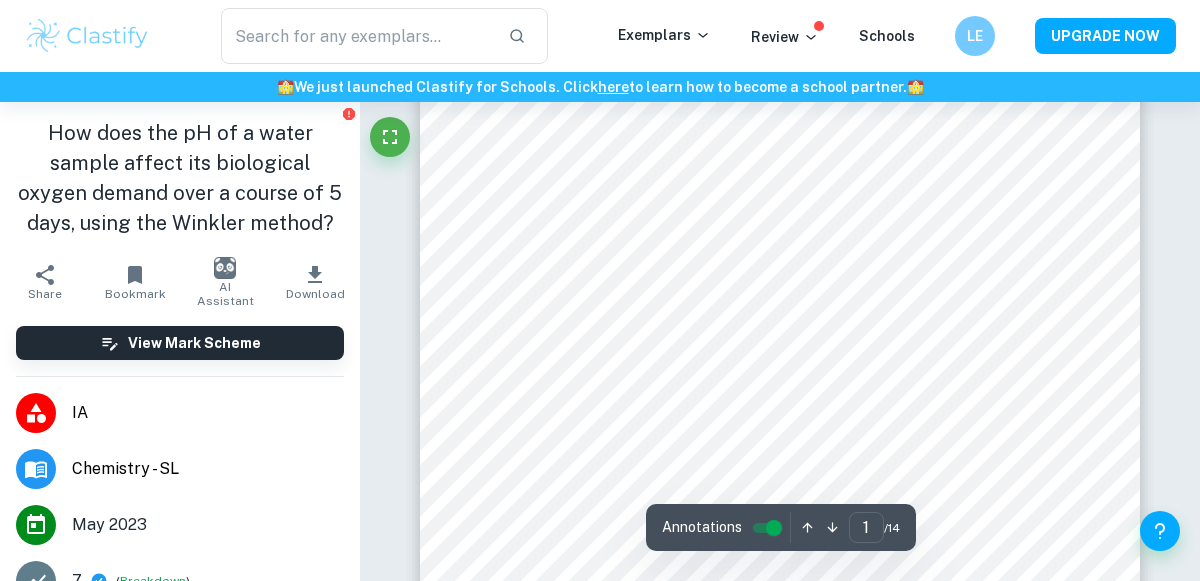 click on "How does the pH of a water sample affect its biological oxygen demand over a course of 5 days, using the Winkler method?" at bounding box center (180, 178) 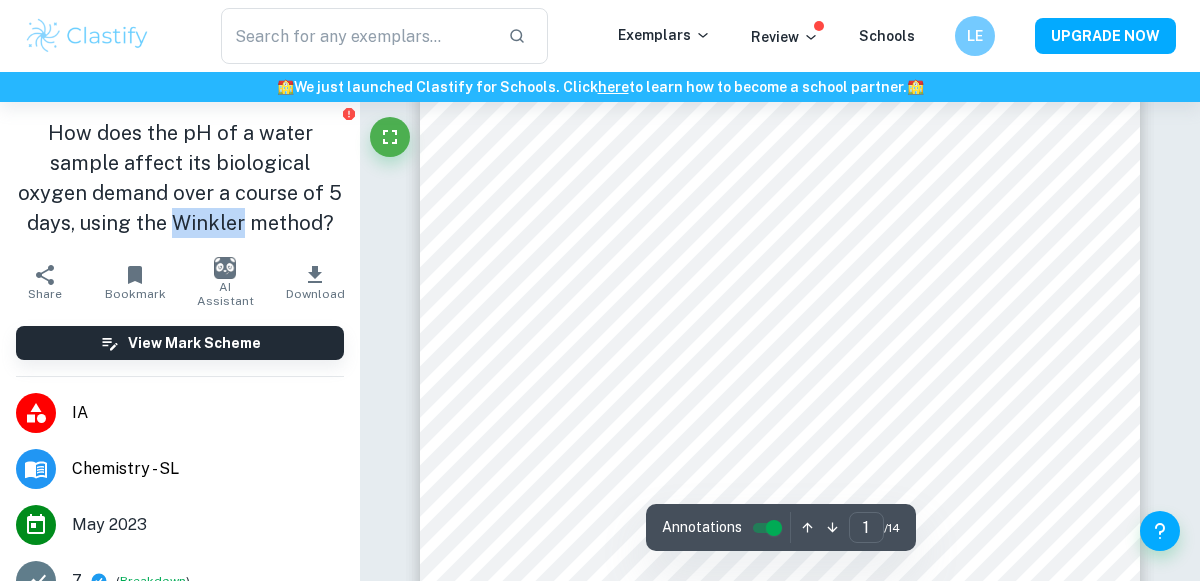 click on "How does the pH of a water sample affect its biological oxygen demand over a course of 5 days, using the Winkler method?" at bounding box center (180, 178) 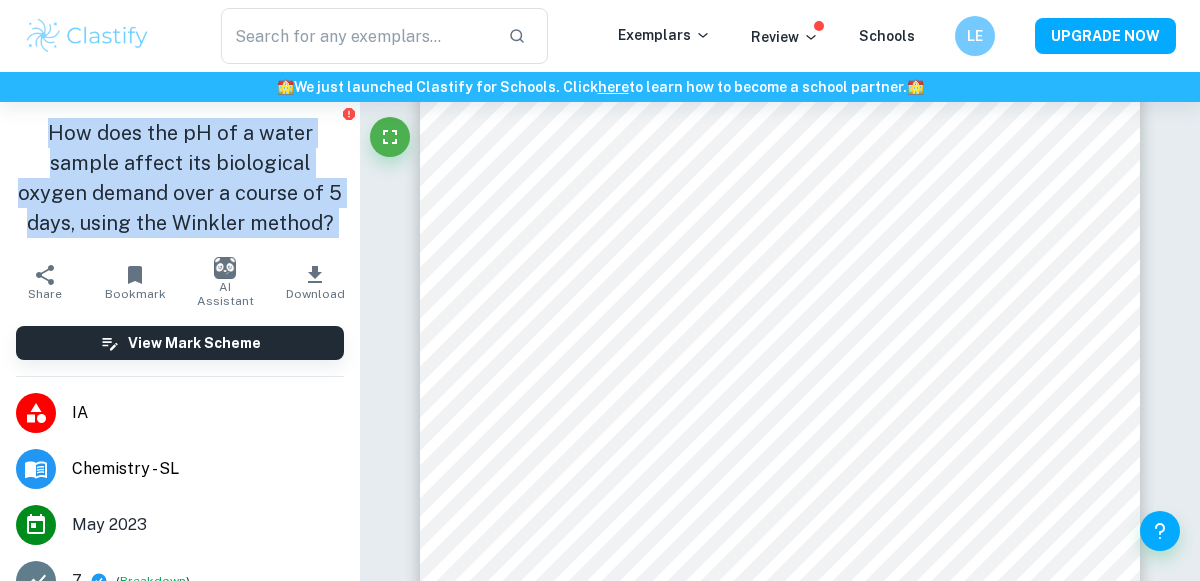 click on "How does the pH of a water sample affect its biological oxygen demand over a course of 5 days, using the Winkler method?" at bounding box center [180, 178] 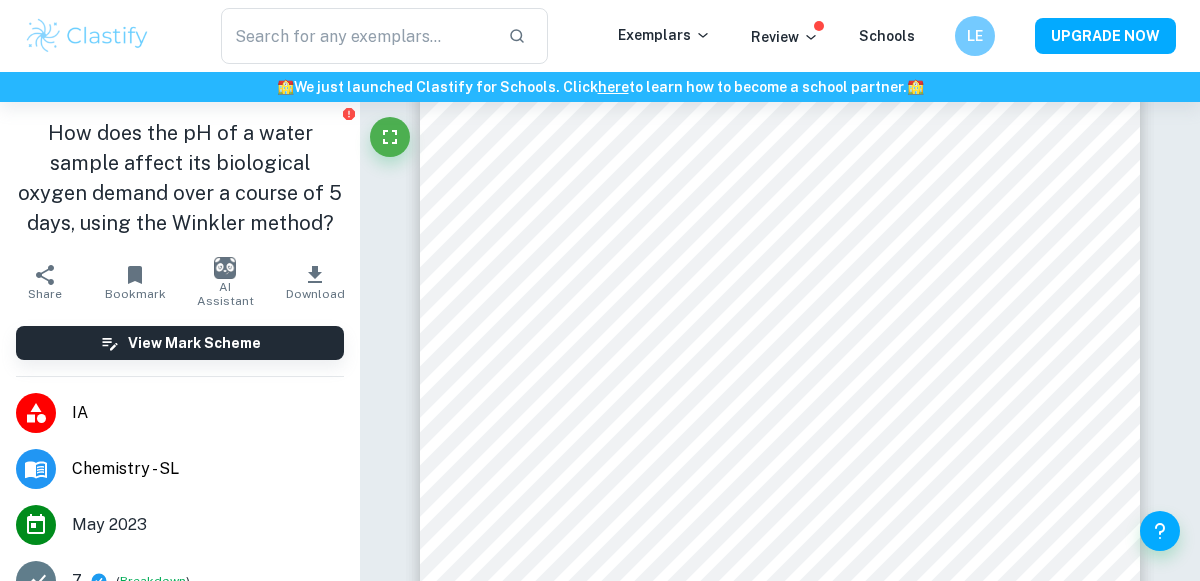 click on "How does the pH of a water sample affect its biological oxygen demand over a course of 5 days, using the Winkler method?" at bounding box center [180, 178] 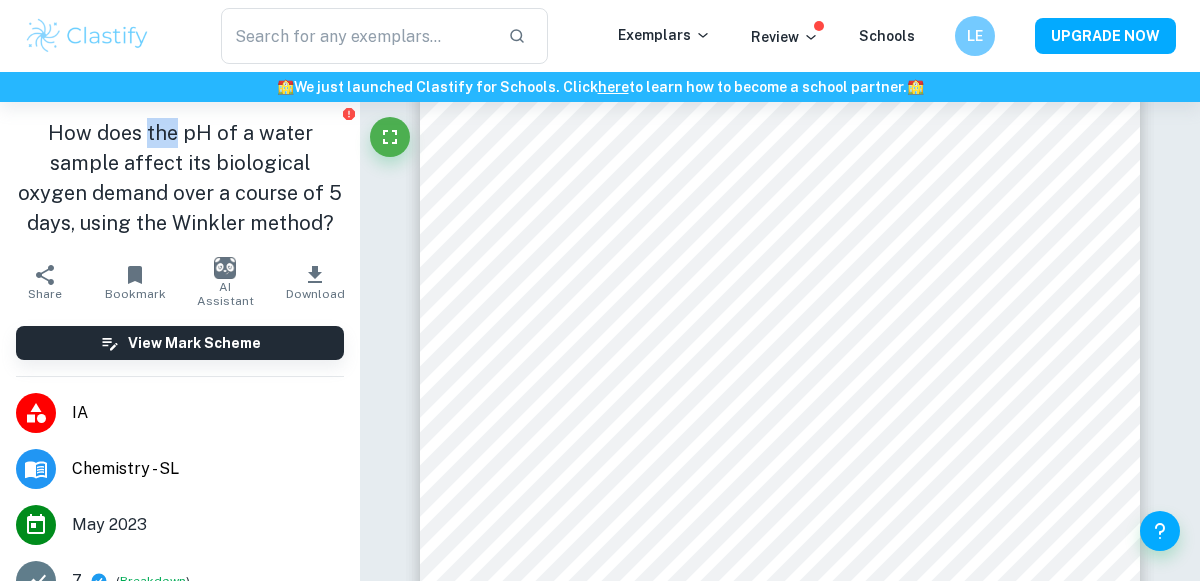 click on "How does the pH of a water sample affect its biological oxygen demand over a course of 5 days, using the Winkler method?" at bounding box center (180, 178) 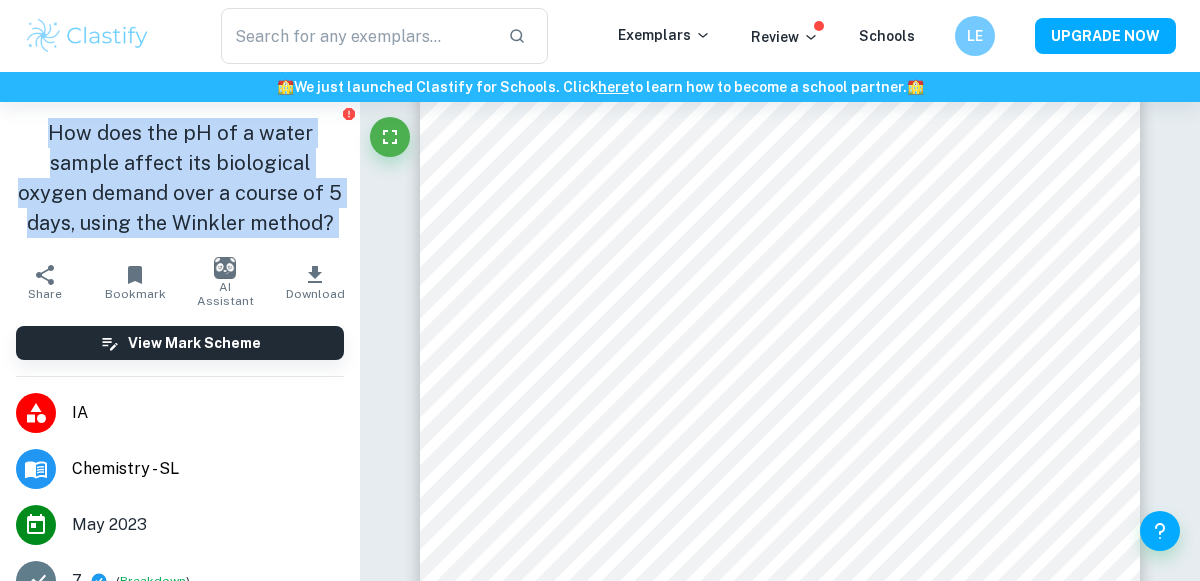 click on "How does the pH of a water sample affect its biological oxygen demand over a course of 5 days, using the Winkler method?" at bounding box center (180, 178) 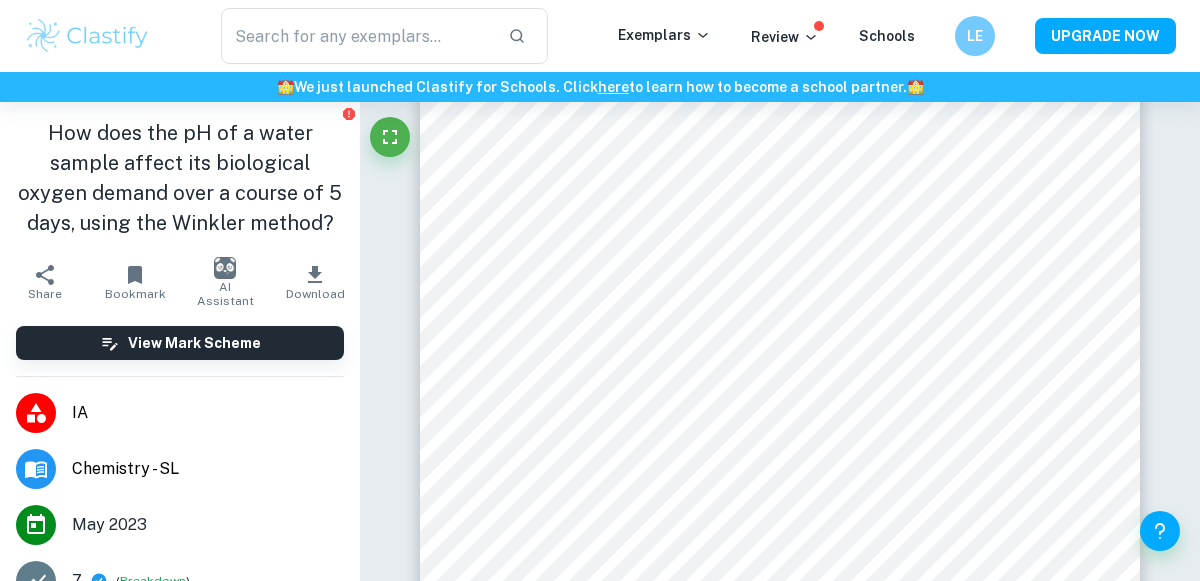 click on "How does the pH of a water sample affect its biological oxygen demand over a course of 5 days, using the Winkler method?" at bounding box center (180, 178) 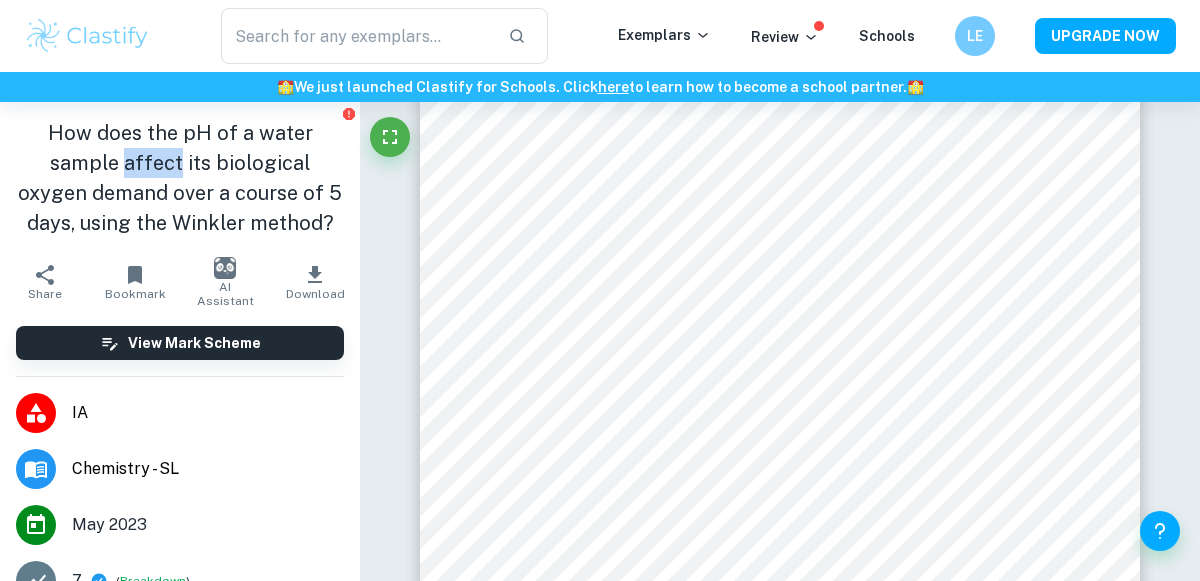 click on "How does the pH of a water sample affect its biological oxygen demand over a course of 5 days, using the Winkler method?" at bounding box center [180, 178] 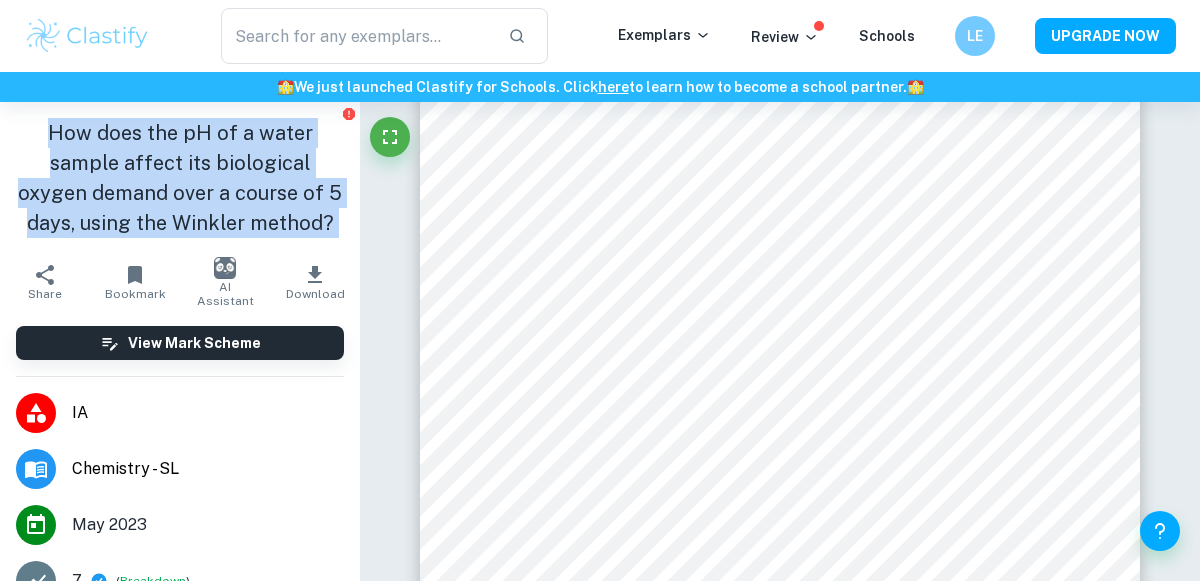 click on "How does the pH of a water sample affect its biological oxygen demand over a course of 5 days, using the Winkler method?" at bounding box center (180, 178) 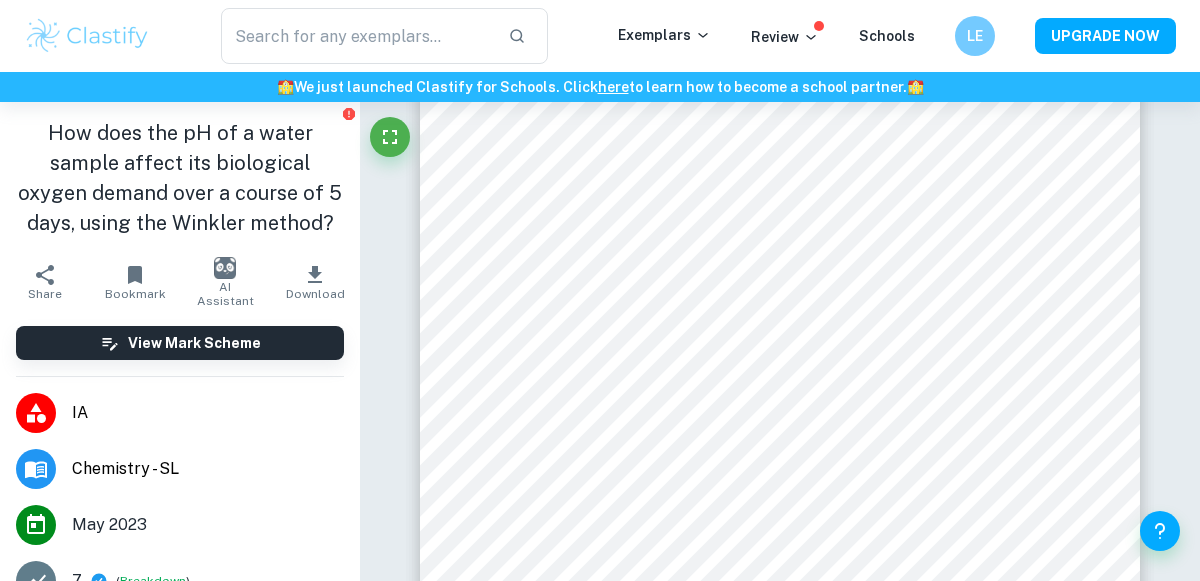 click on "How does the pH of a water sample affect its biological oxygen demand over a course of 5 days, using the Winkler method?" at bounding box center [180, 178] 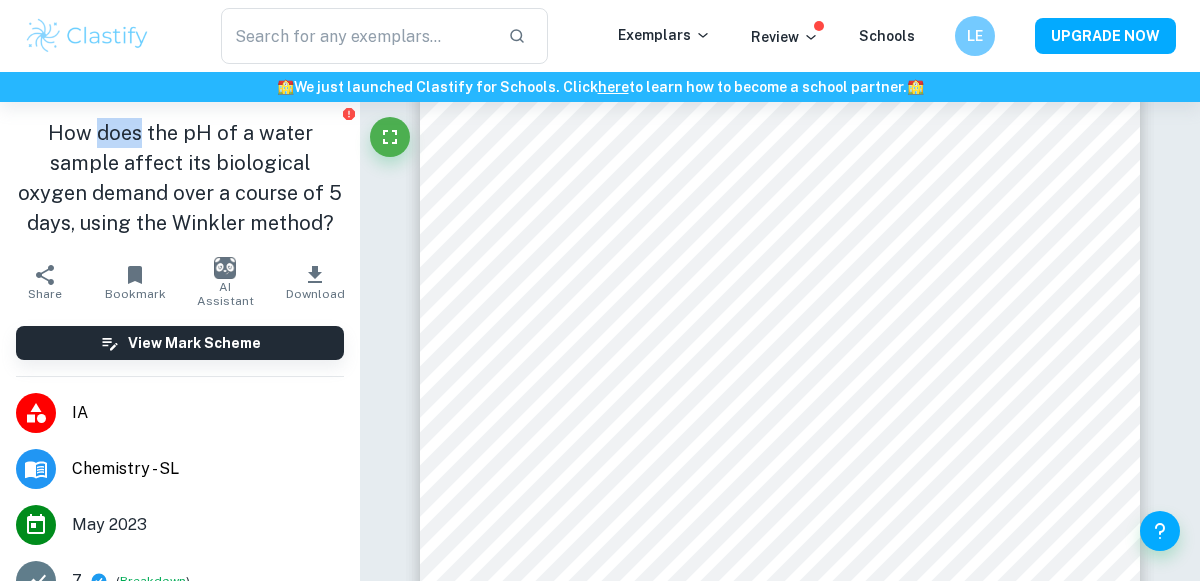 click on "How does the pH of a water sample affect its biological oxygen demand over a course of 5 days, using the Winkler method?" at bounding box center [180, 178] 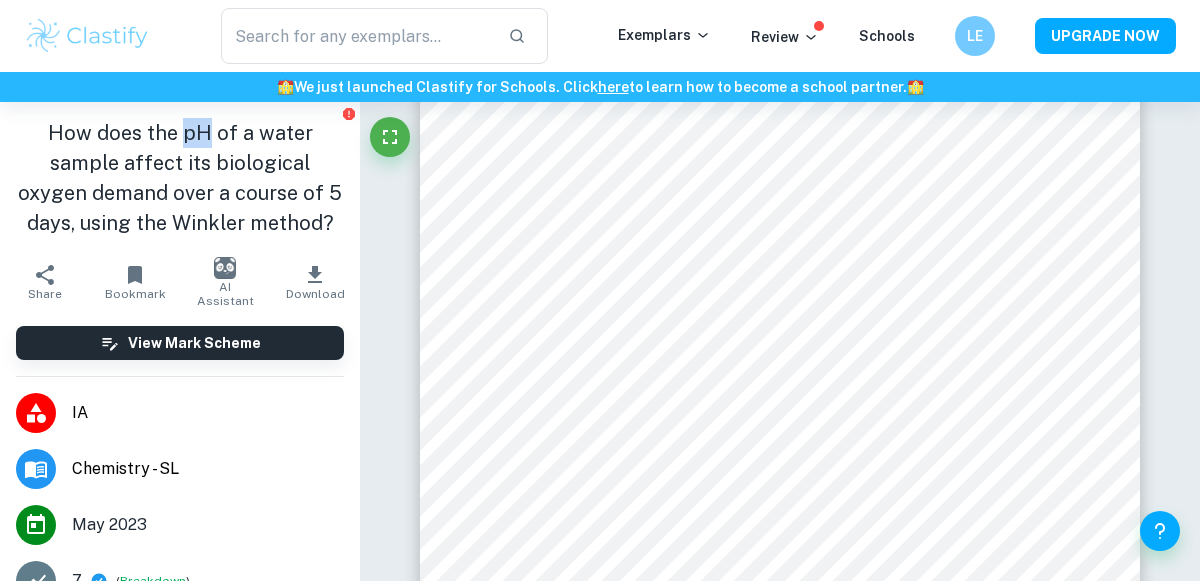 click on "How does the pH of a water sample affect its biological oxygen demand over a course of 5 days, using the Winkler method?" at bounding box center (180, 178) 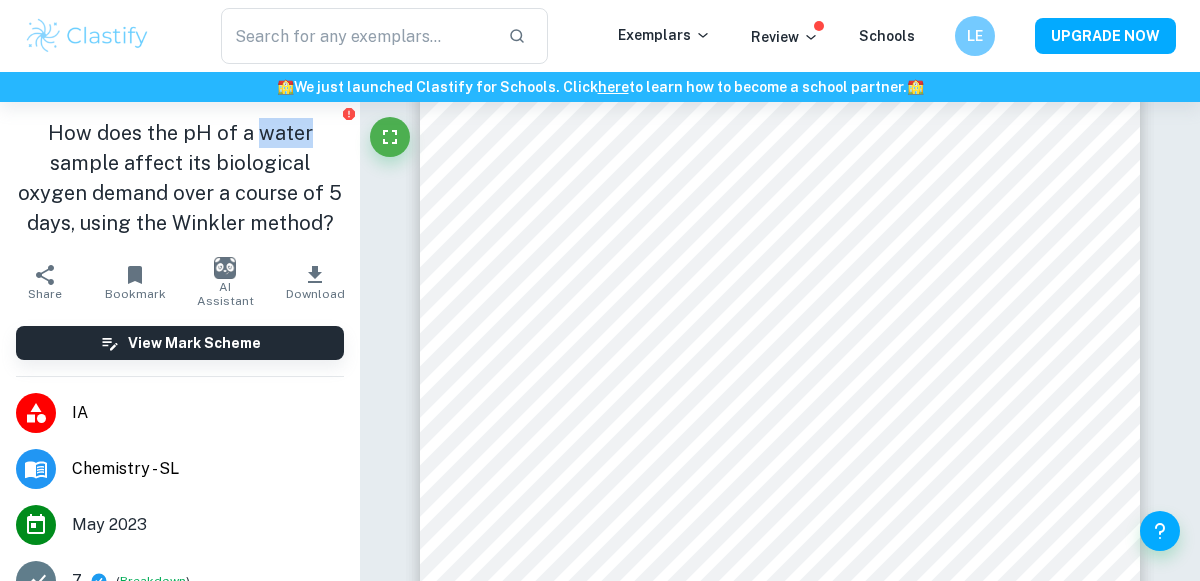 drag, startPoint x: 260, startPoint y: 138, endPoint x: 244, endPoint y: 141, distance: 16.27882 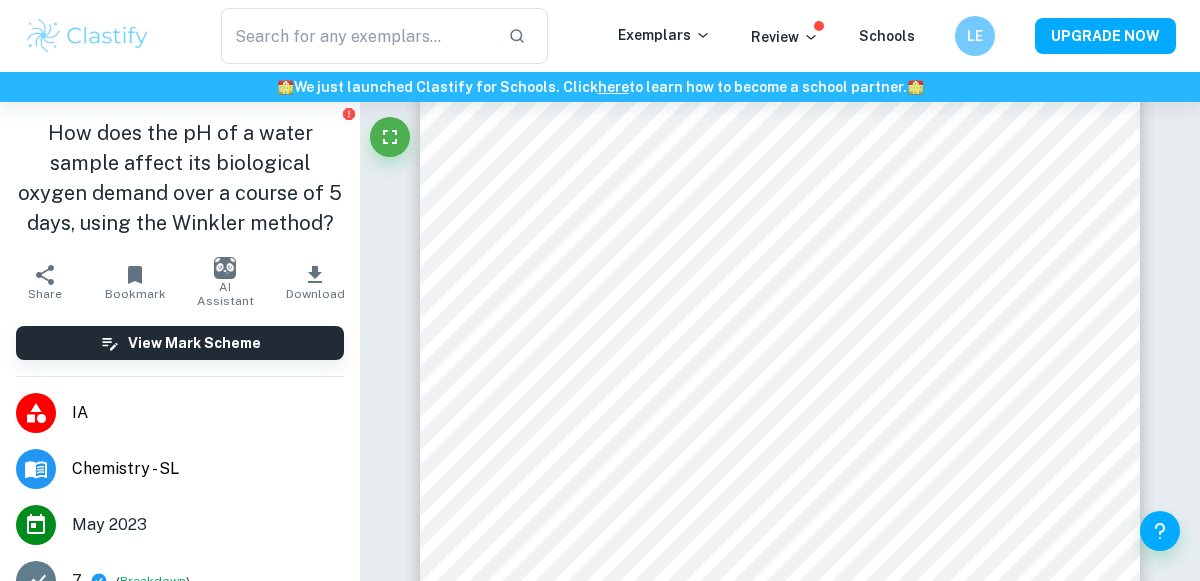 click on "How does the pH of a water sample affect its biological oxygen demand over a course of 5 days, using the Winkler method?" at bounding box center (180, 178) 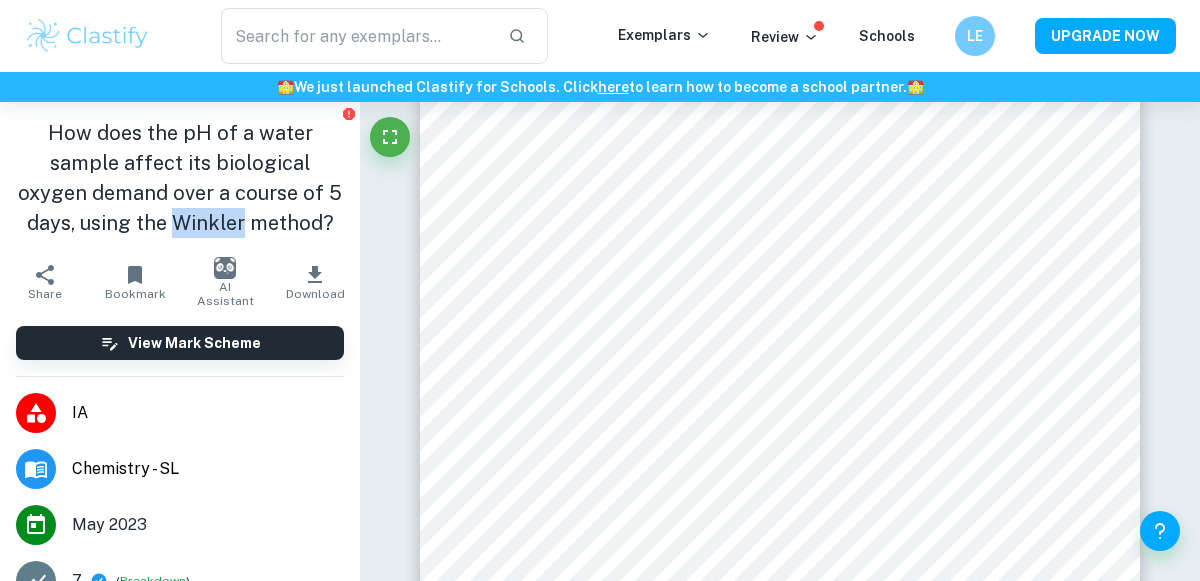 click on "How does the pH of a water sample affect its biological oxygen demand over a course of 5 days, using the Winkler method?" at bounding box center (180, 178) 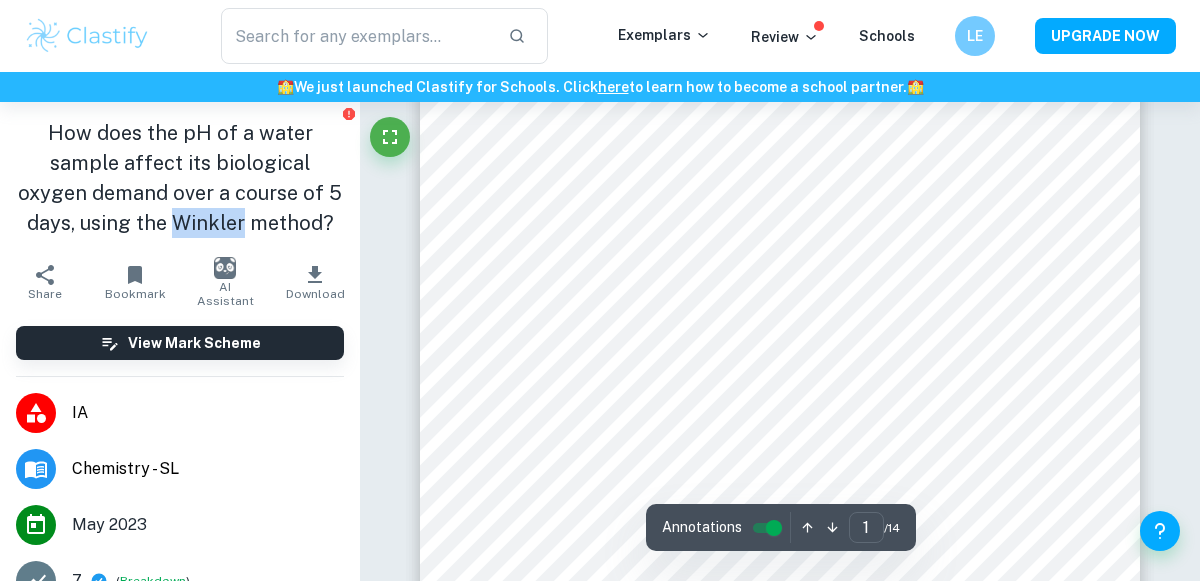 click on "How does the pH of a water sample affect its biological oxygen demand over a course of 5 days, using the Winkler method?" at bounding box center (180, 178) 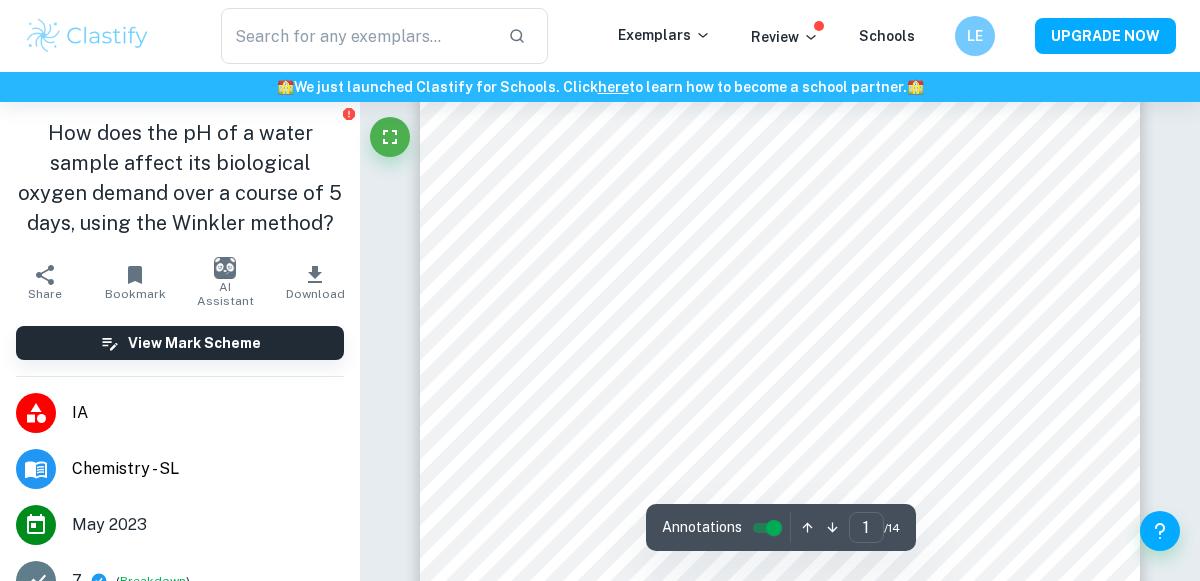 scroll, scrollTop: 110, scrollLeft: 0, axis: vertical 